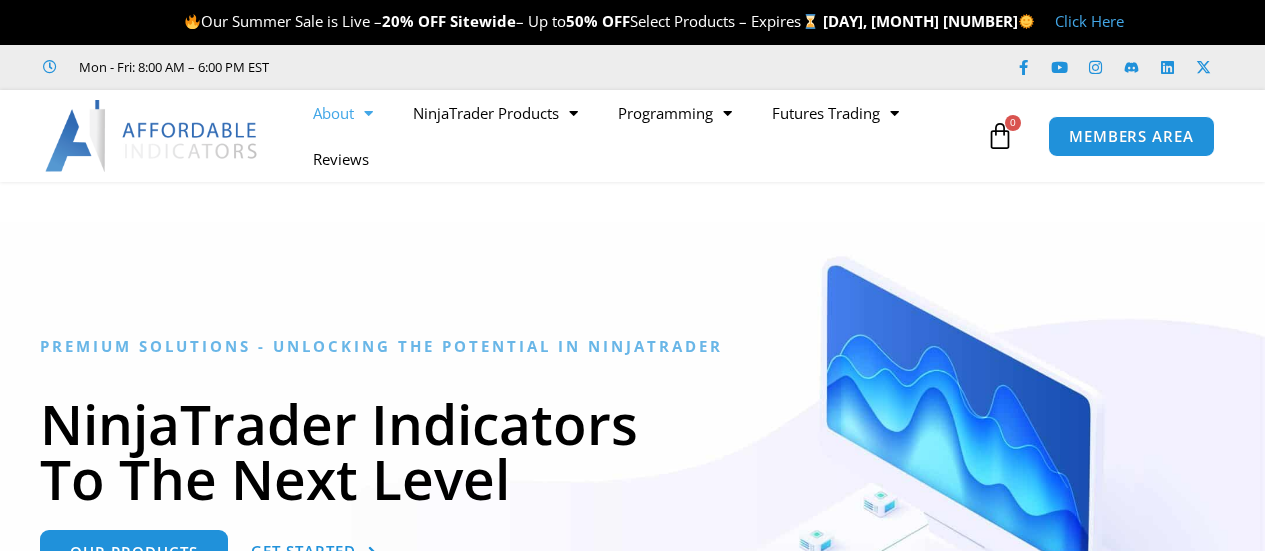 scroll, scrollTop: 0, scrollLeft: 0, axis: both 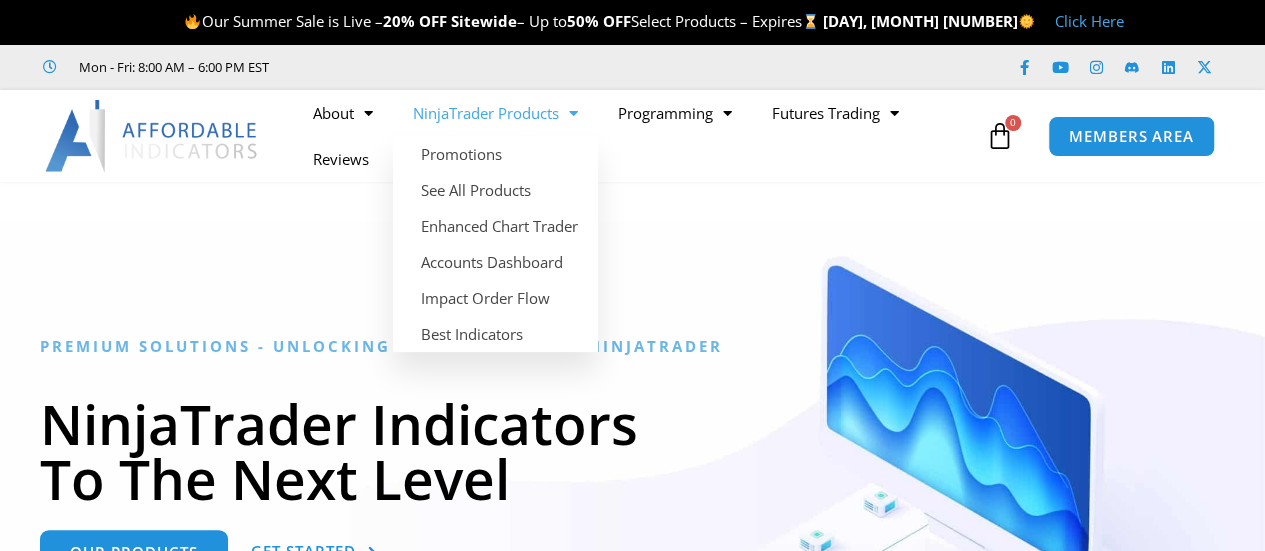 click on "NinjaTrader Products" 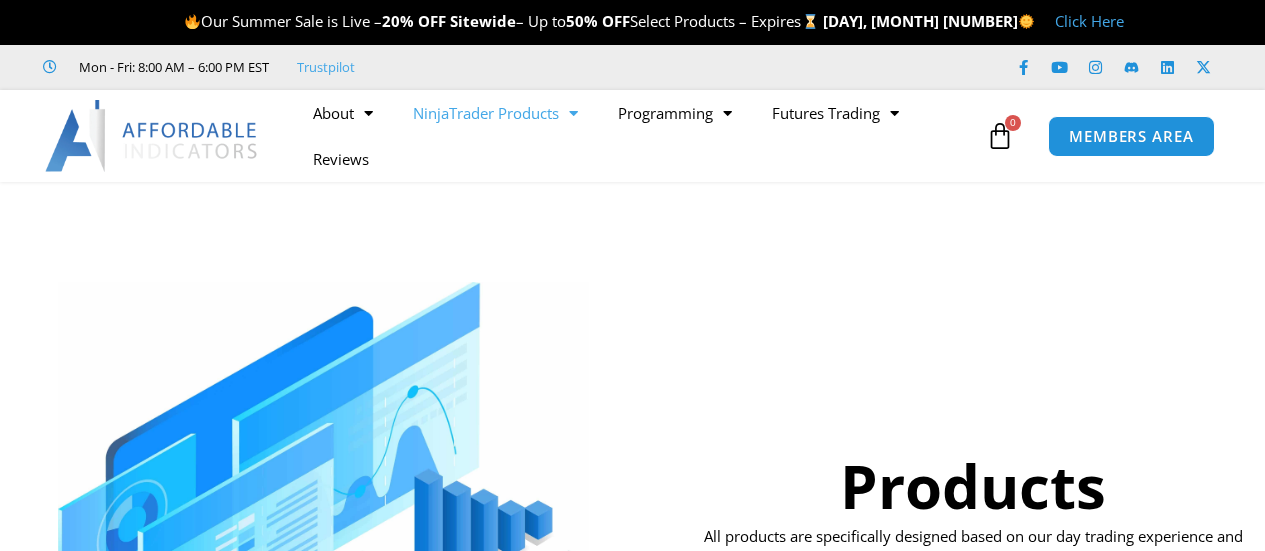 scroll, scrollTop: 0, scrollLeft: 0, axis: both 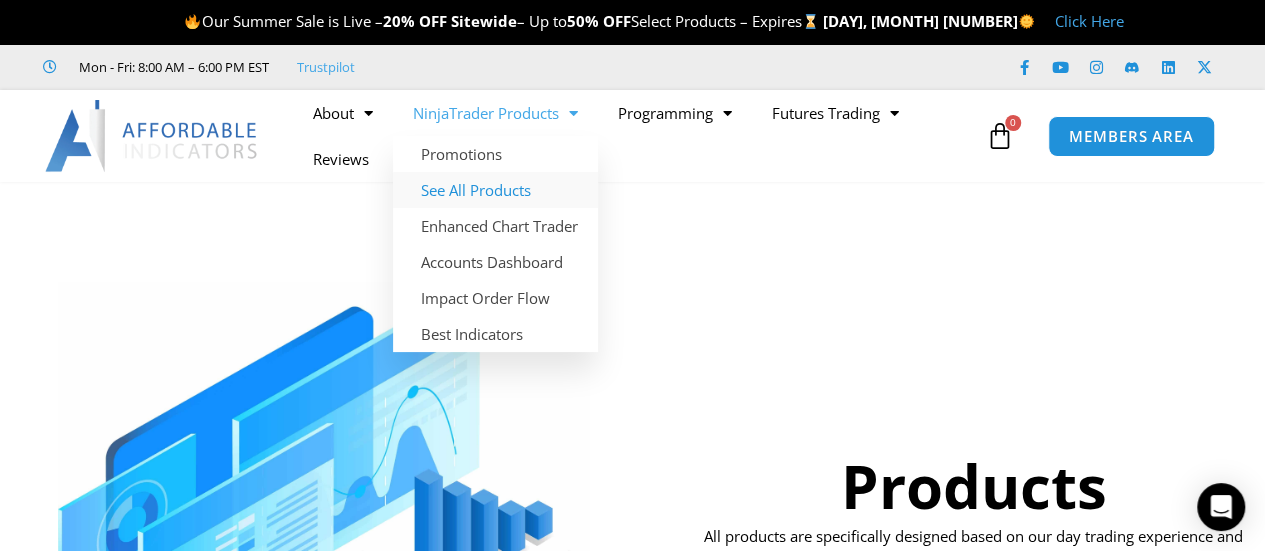 click on "See All Products" 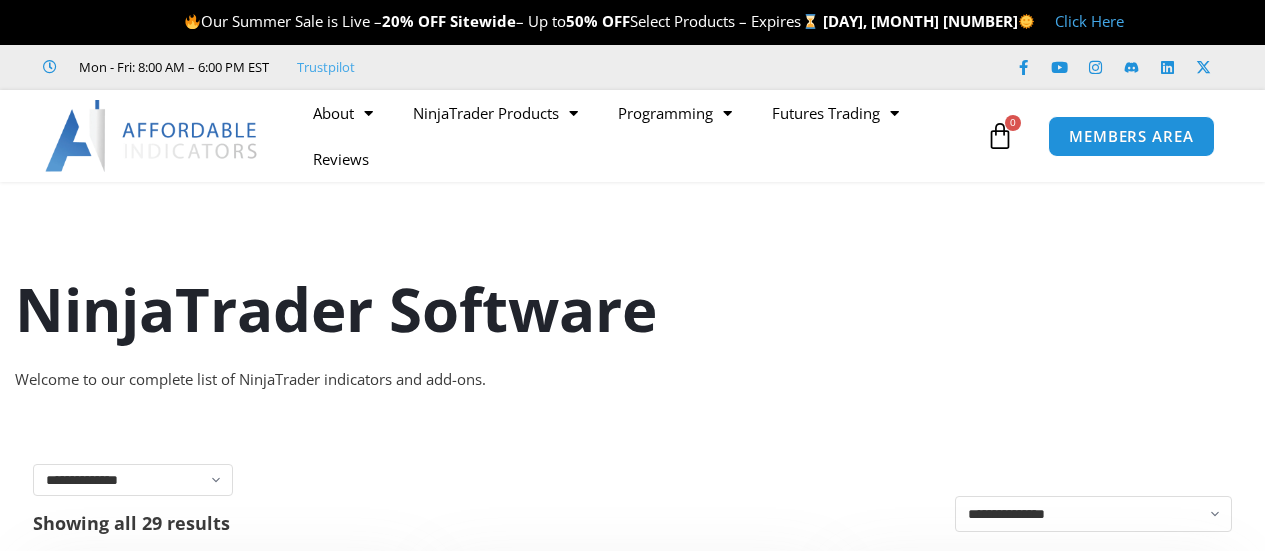 scroll, scrollTop: 0, scrollLeft: 0, axis: both 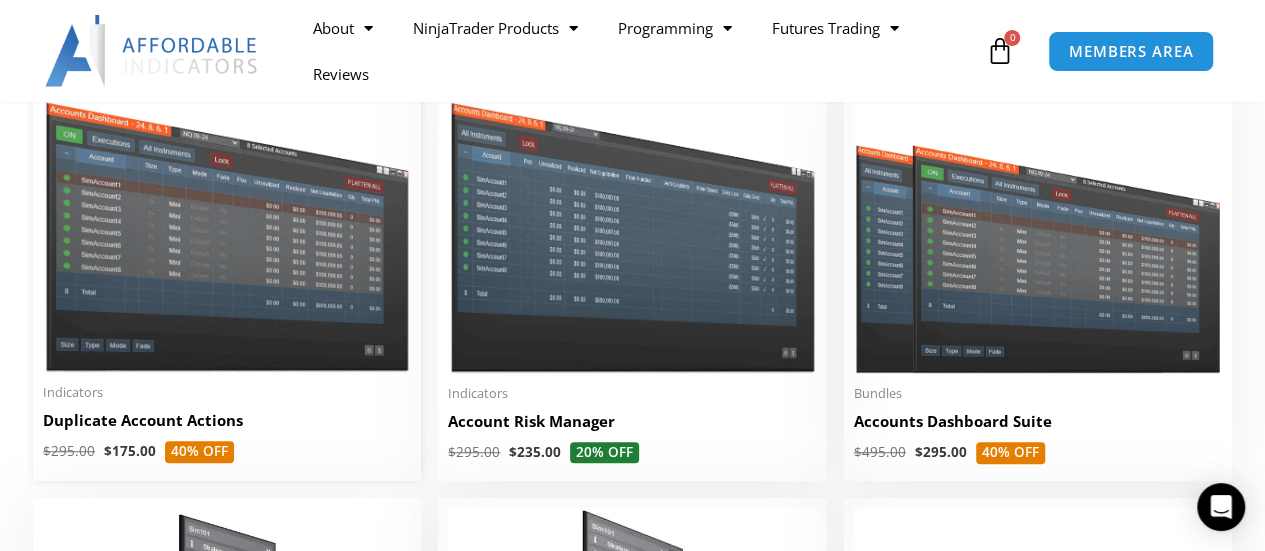 click at bounding box center (227, 225) 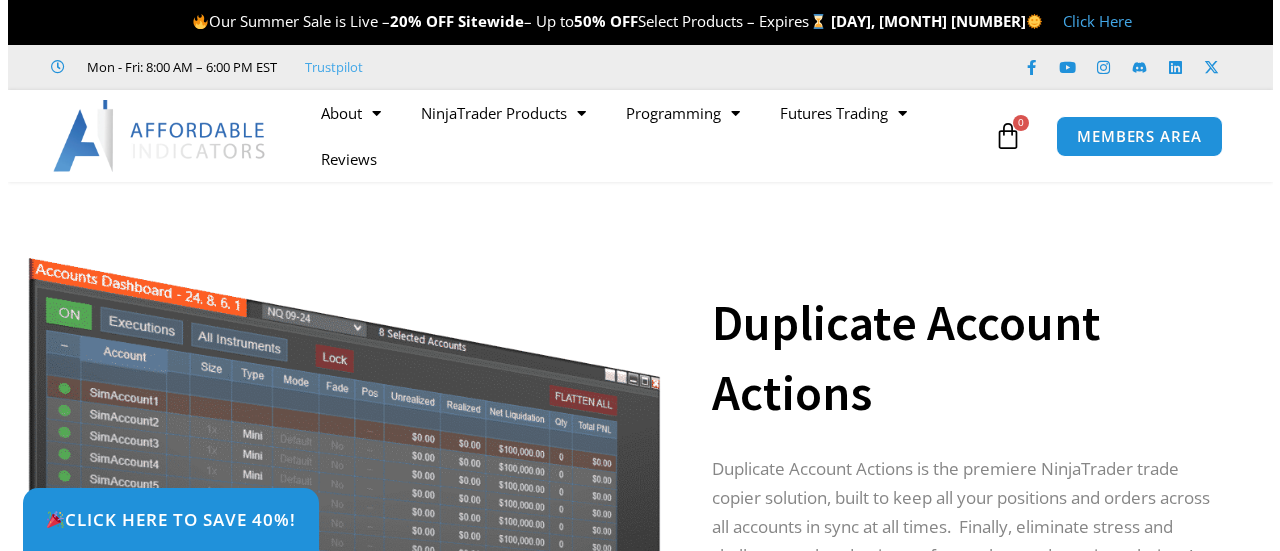 scroll, scrollTop: 0, scrollLeft: 0, axis: both 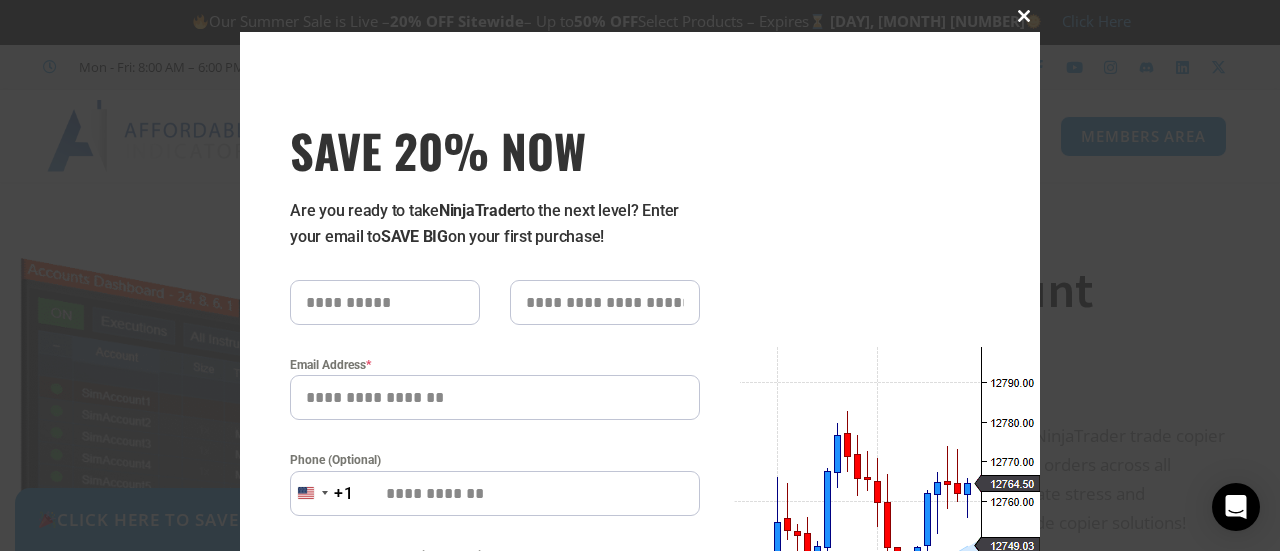 click at bounding box center (1024, 16) 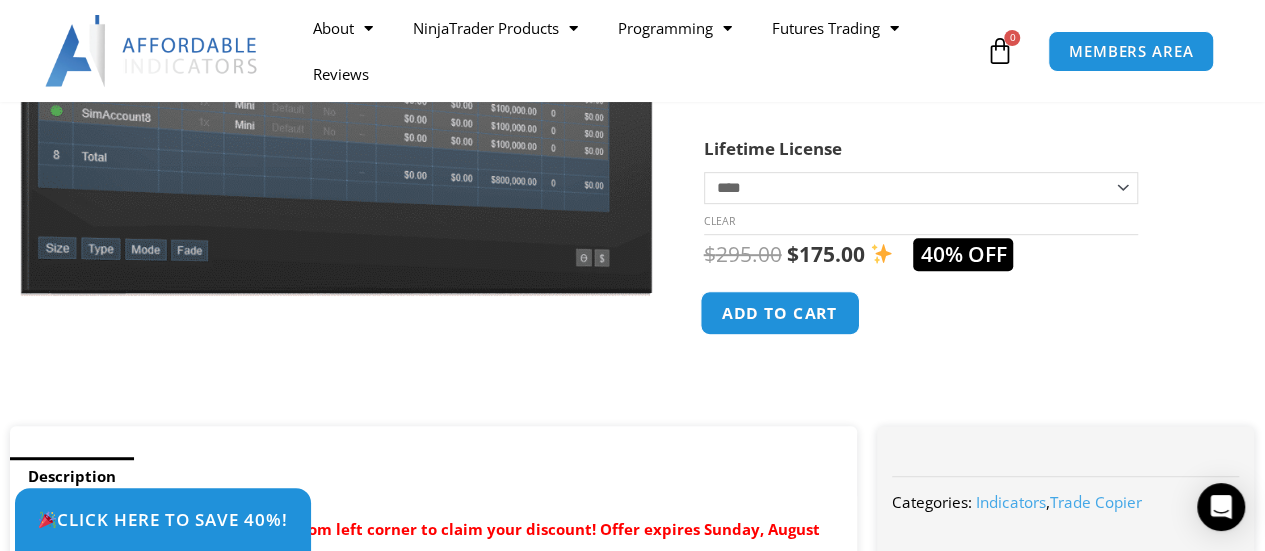scroll, scrollTop: 400, scrollLeft: 0, axis: vertical 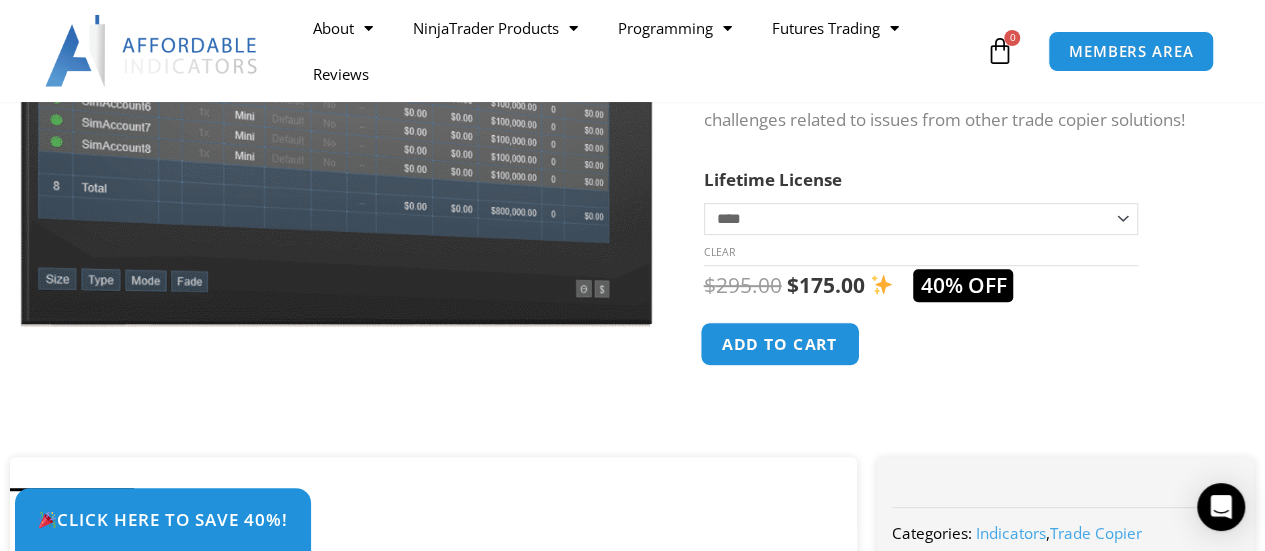 click on "Add to cart" 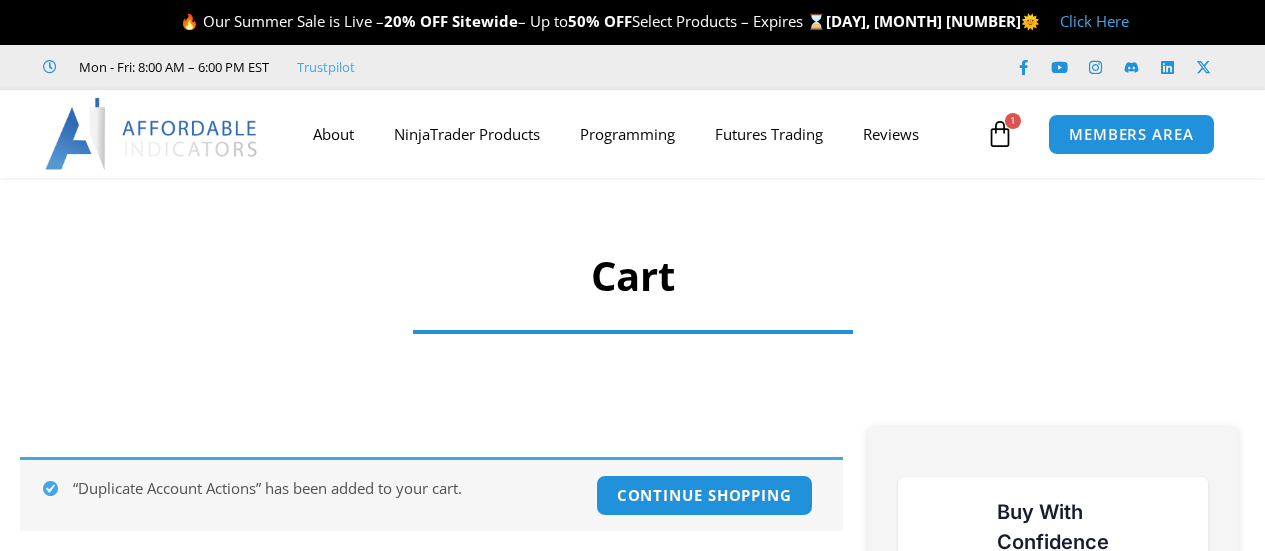 scroll, scrollTop: 0, scrollLeft: 0, axis: both 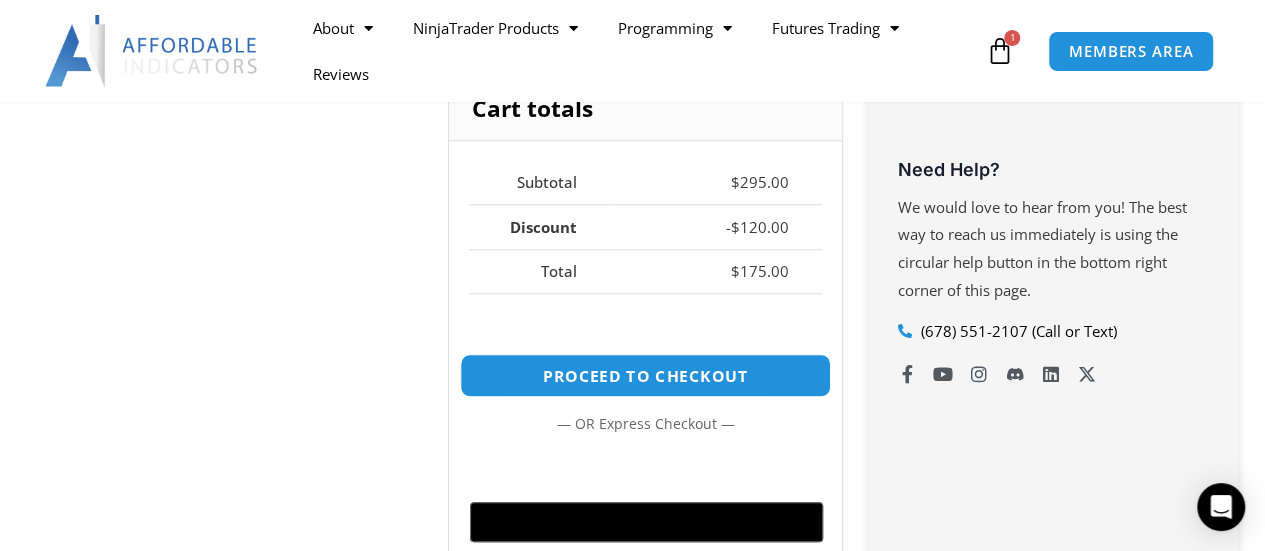 click on "Proceed to checkout" at bounding box center (645, 375) 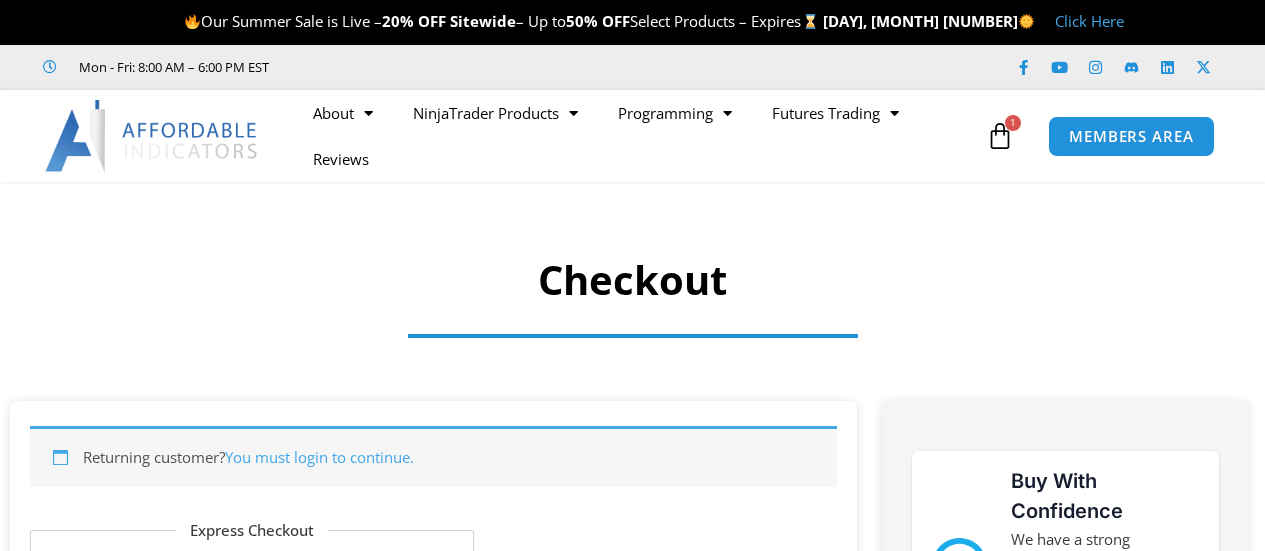 select on "**" 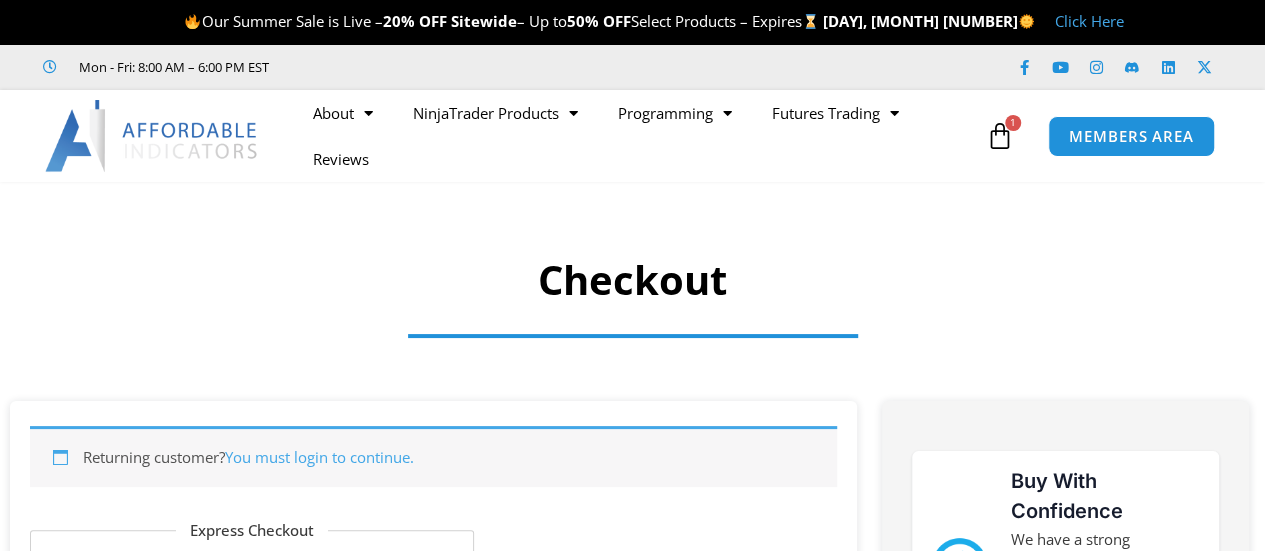 scroll, scrollTop: 0, scrollLeft: 0, axis: both 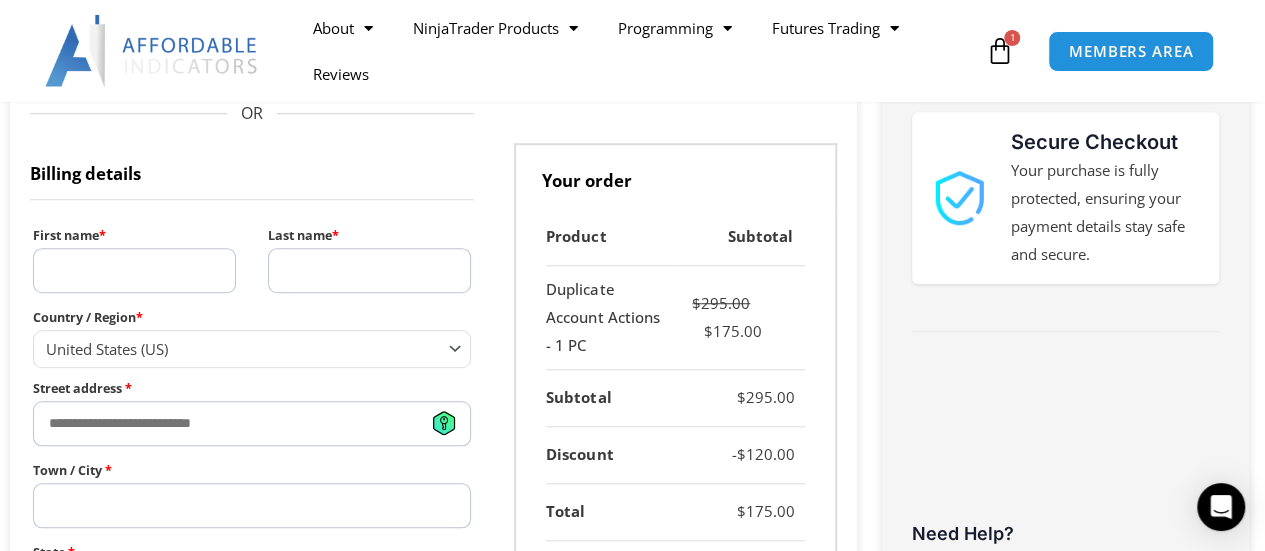 click on "First name  *" at bounding box center [134, 270] 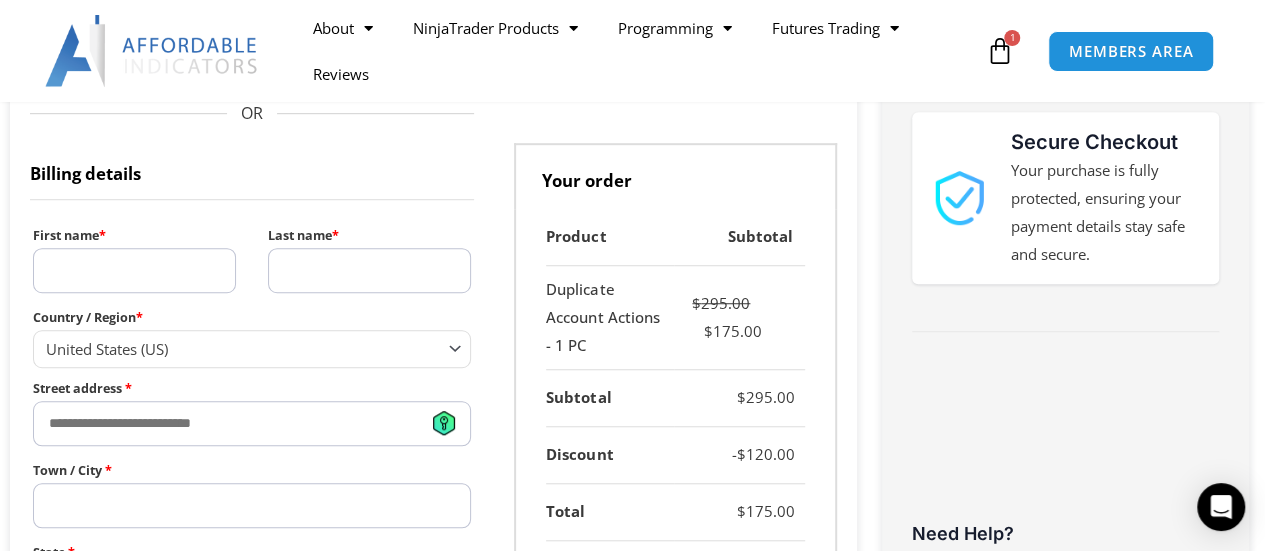 type on "******" 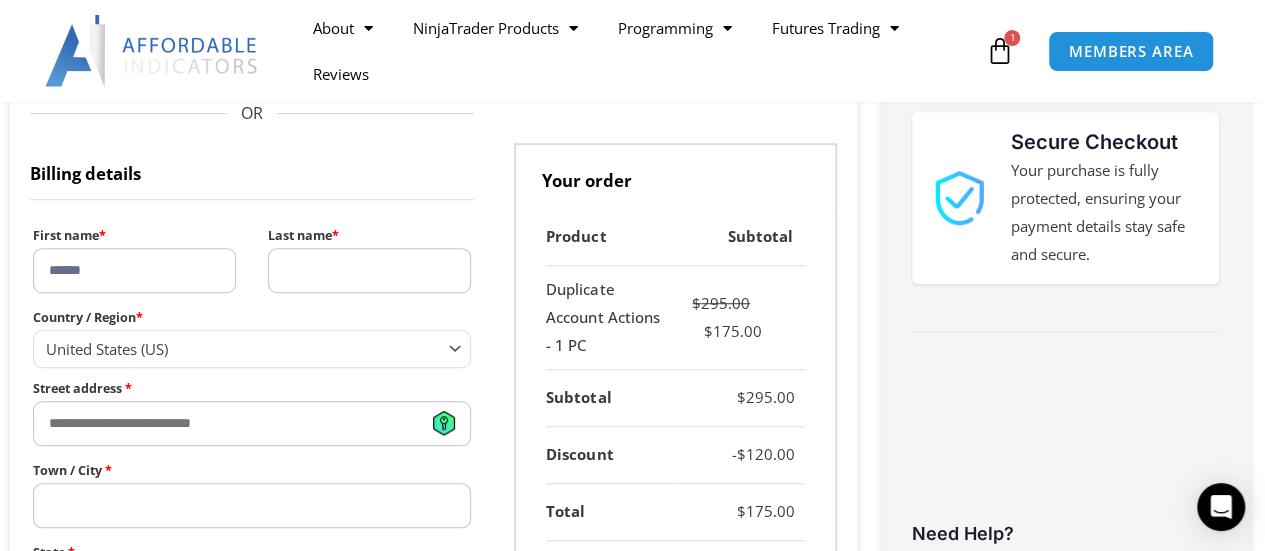 type on "*****" 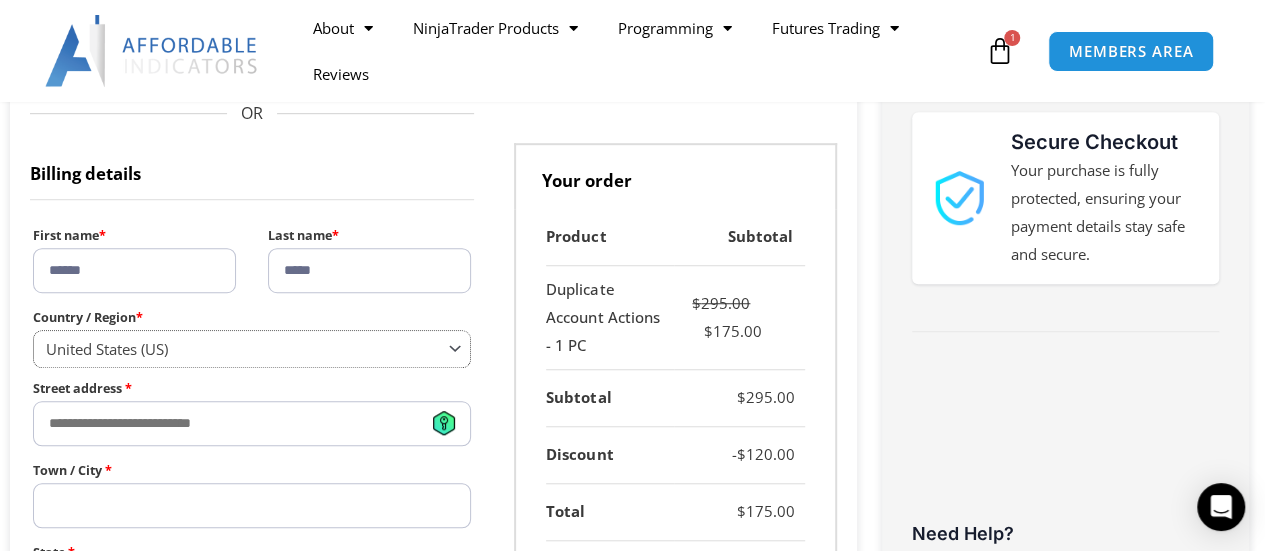select on "**" 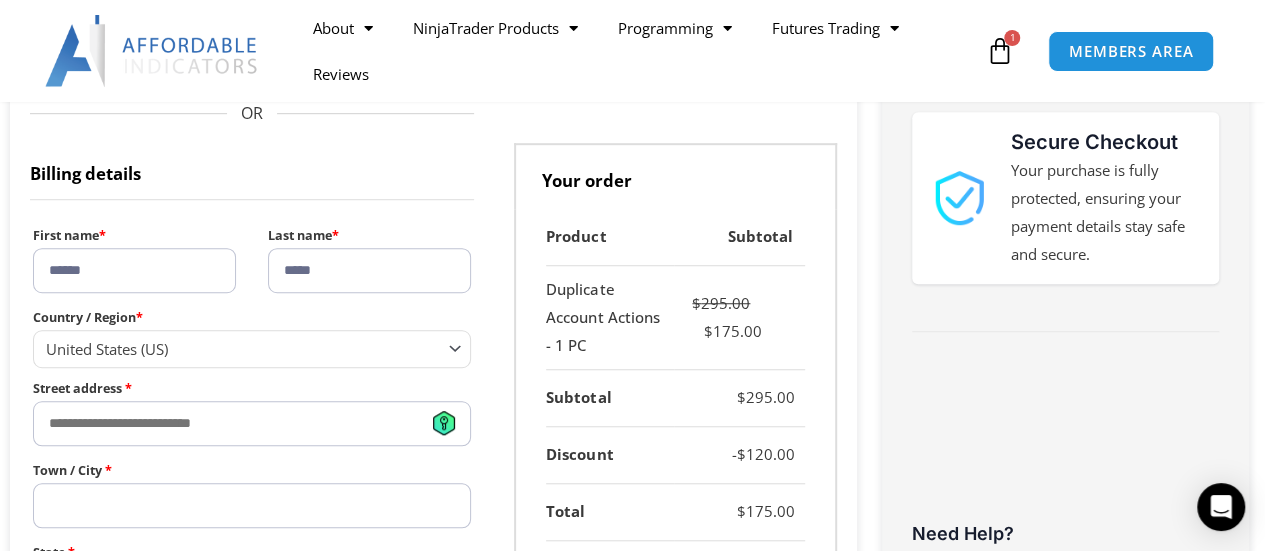 type on "**********" 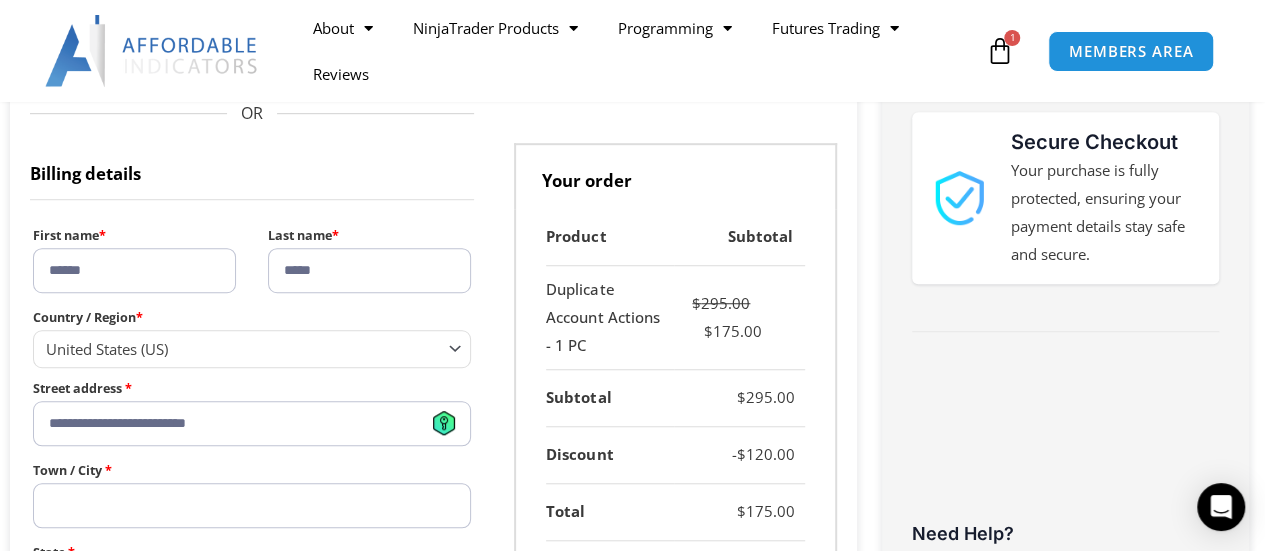 type on "*******" 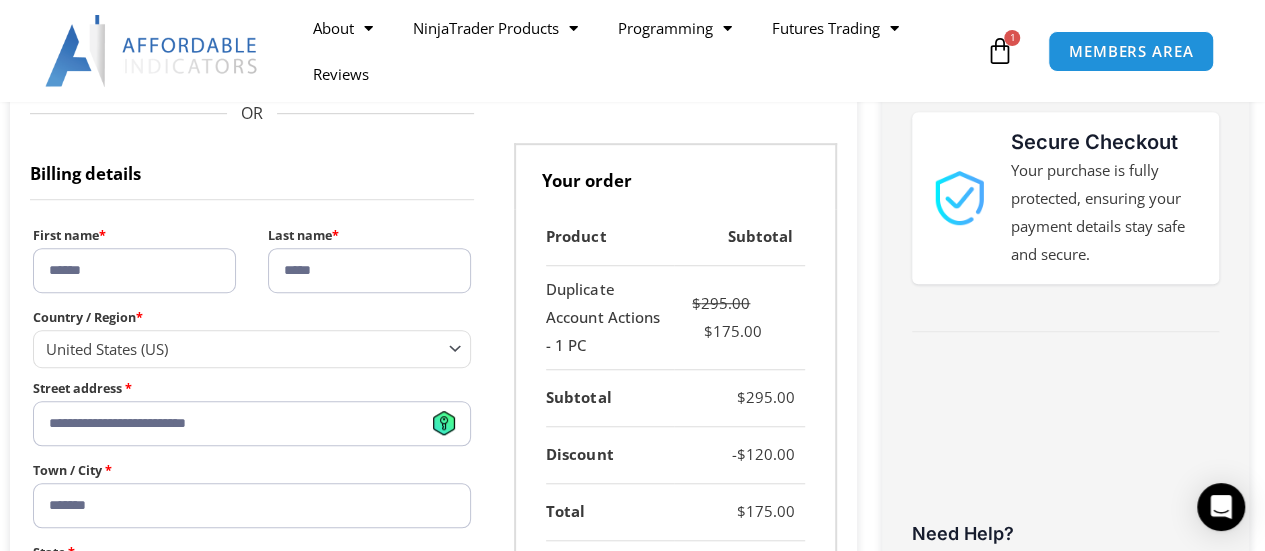 type on "****" 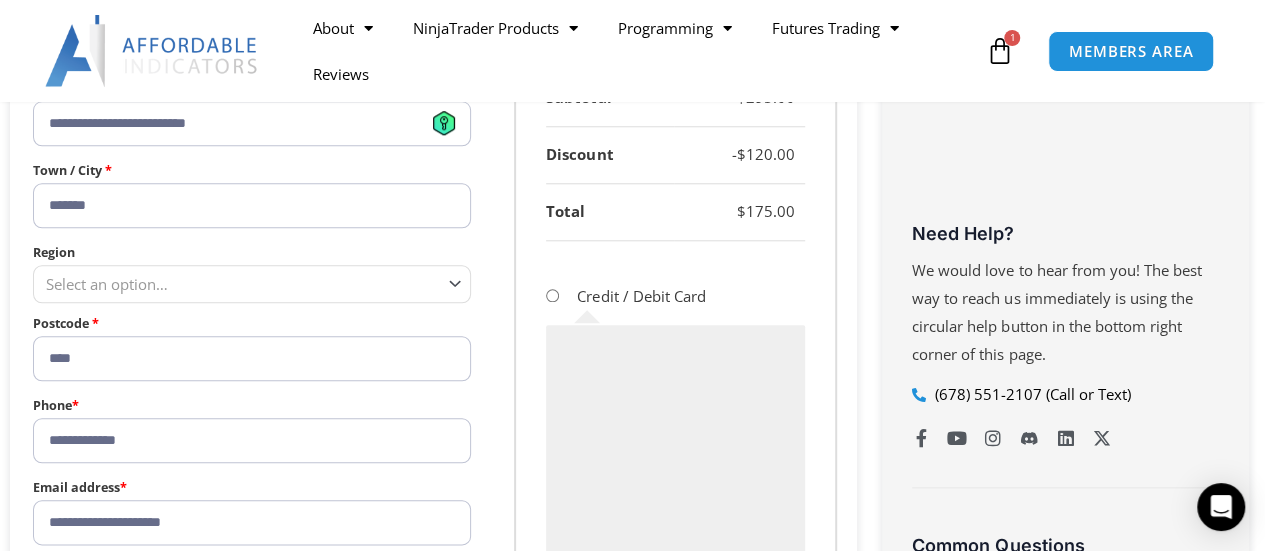 scroll, scrollTop: 1000, scrollLeft: 0, axis: vertical 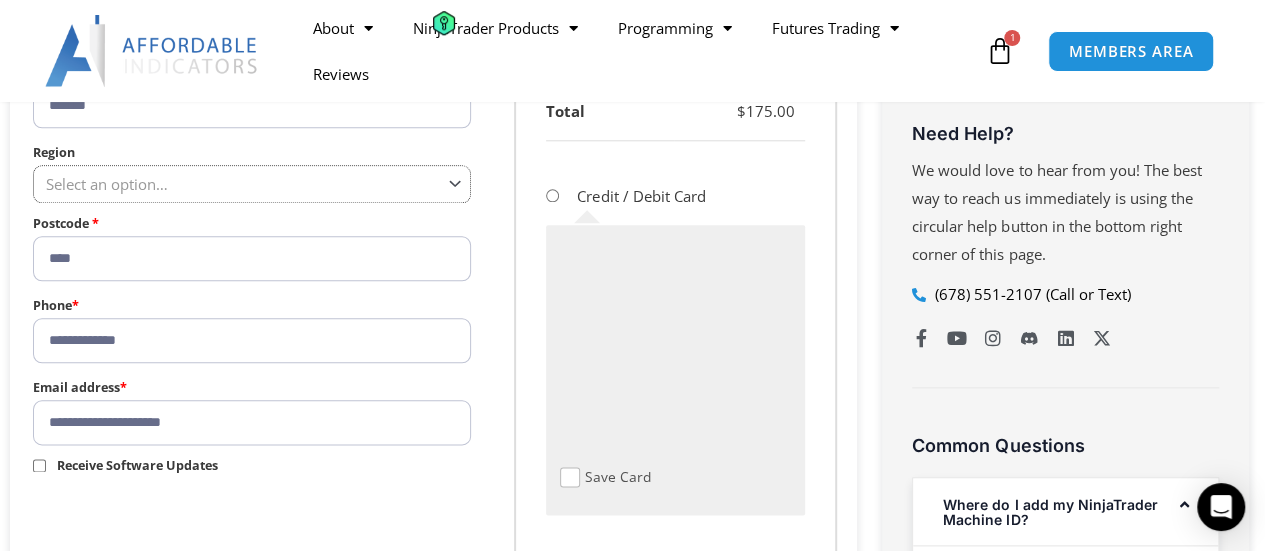 click on "Select an option…" at bounding box center (252, 183) 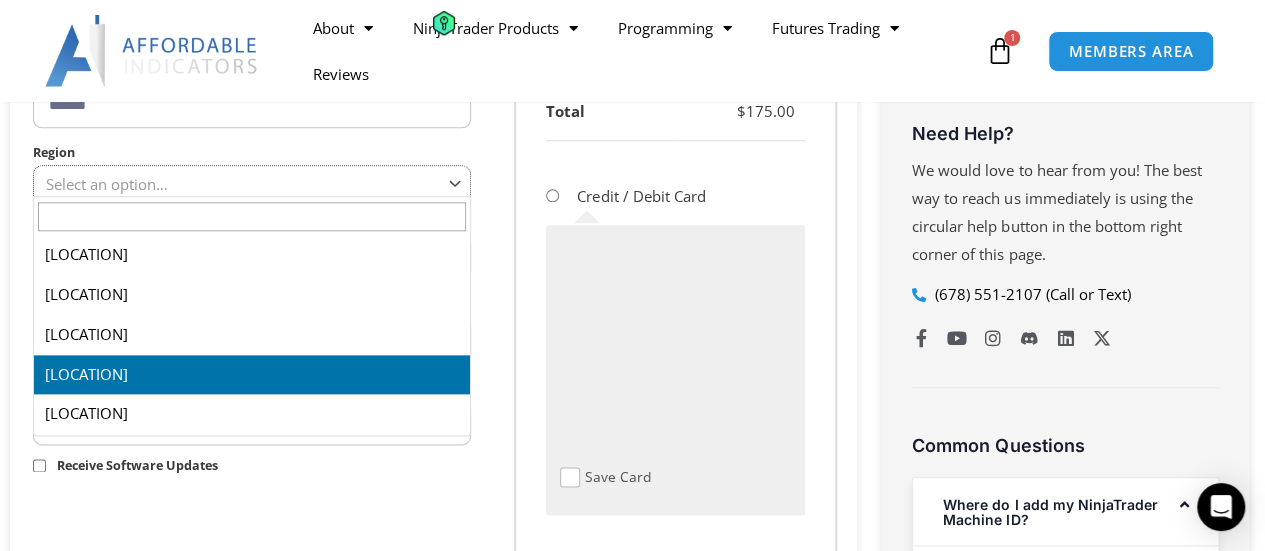 select on "***" 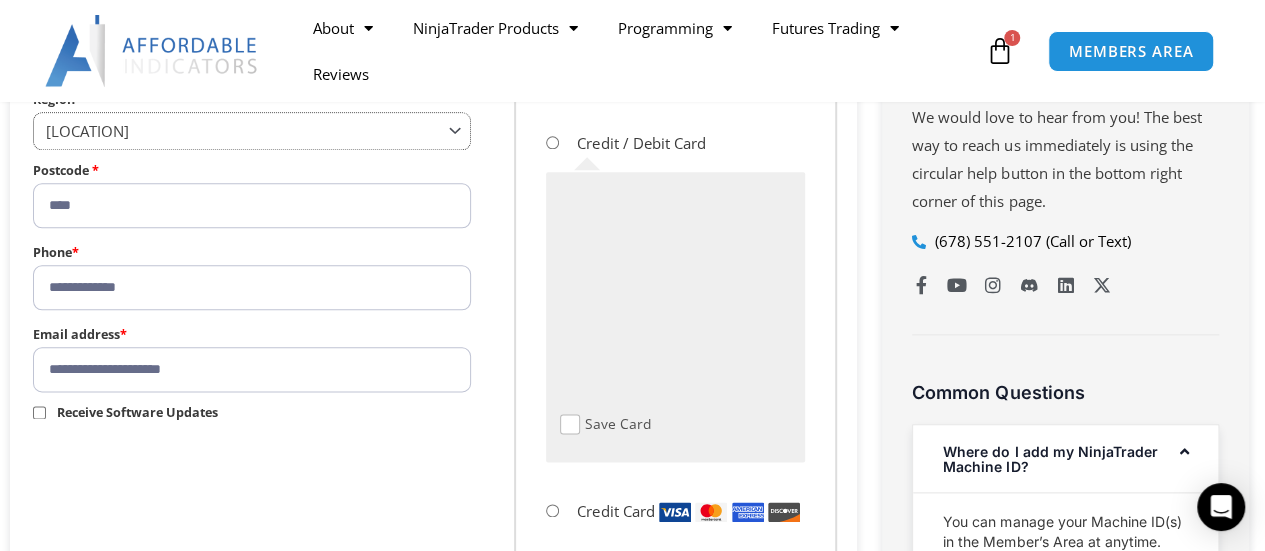 scroll, scrollTop: 1000, scrollLeft: 0, axis: vertical 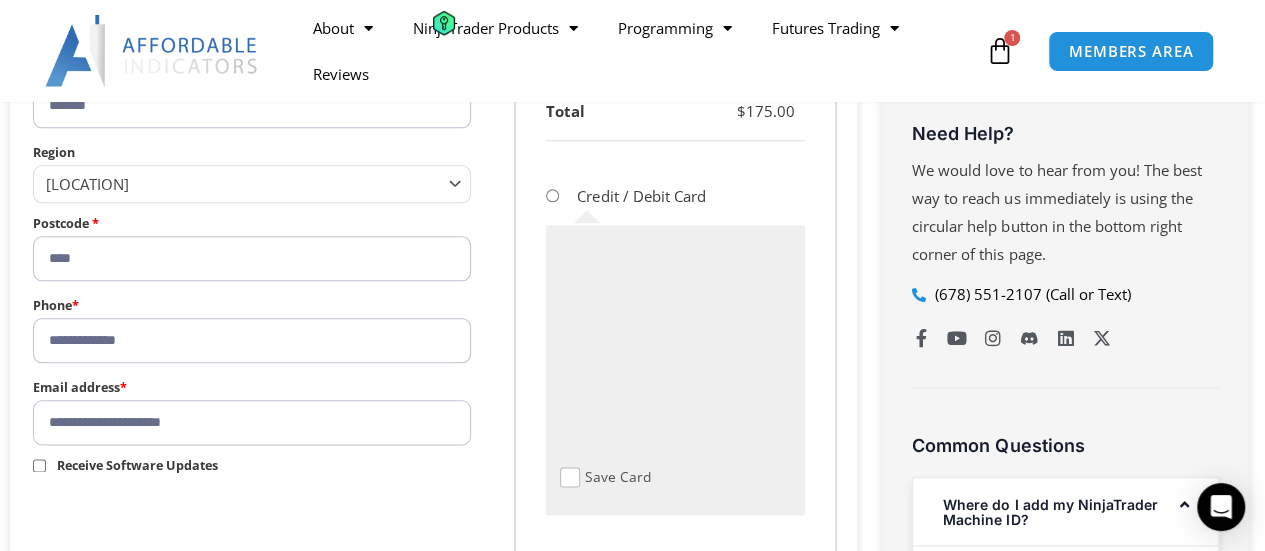click on "Product
Subtotal
Duplicate Account Actions - 1 PC
$ 295.00      $ 175.00
Subtotal
$ 295.00
Discount - $ 120.00
Total
$ 175.00
Credit / Debit Card
Save Card
Credit Card
Card number  *
Expiry (MM/YY)  *
Card code  *
PayPal
Google Pay
Apple Pay
You will receive an email with details to download your software and activate your license immediately.
Refund Policy
All sales are final and non-refundable. If you have any questions please" at bounding box center [675, 343] 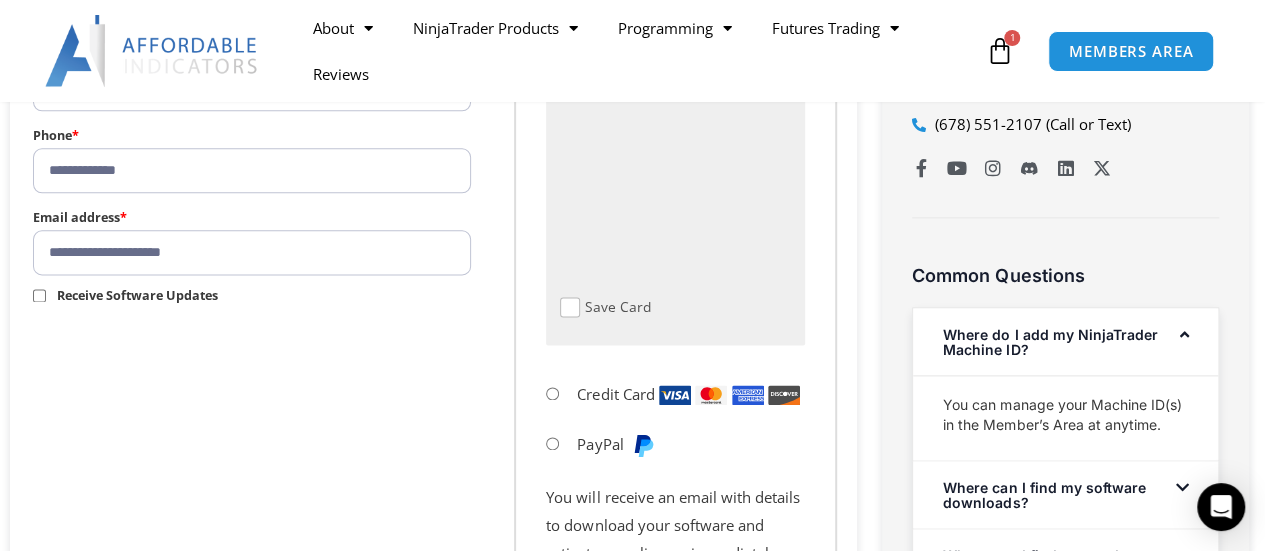 scroll, scrollTop: 1200, scrollLeft: 0, axis: vertical 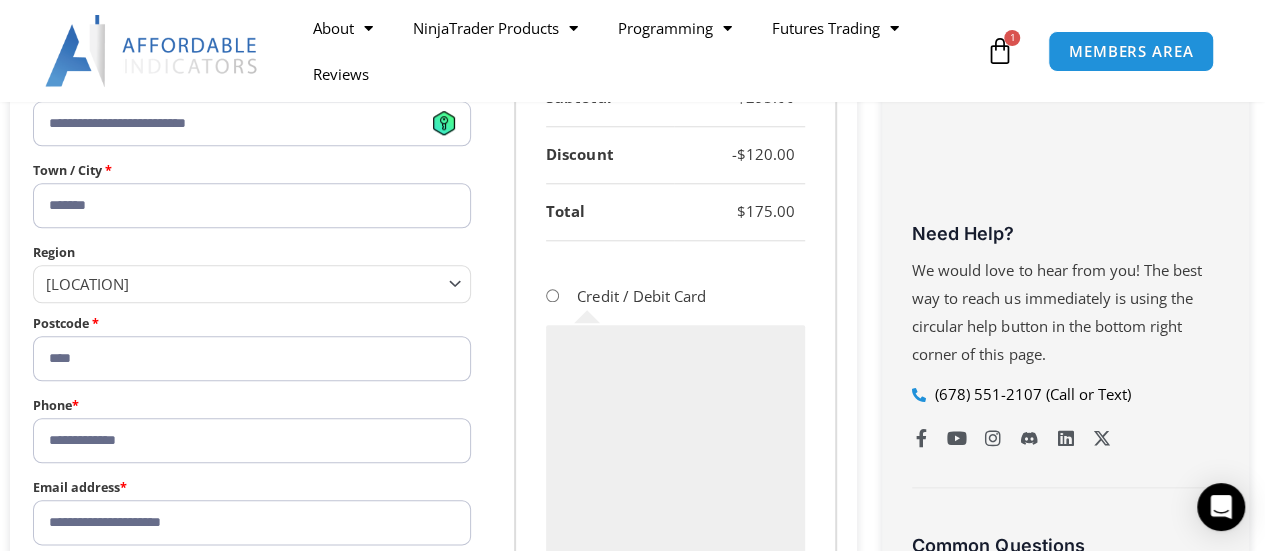click on "Product
Subtotal
Duplicate Account Actions - 1 PC
$ 295.00      $ 175.00
Subtotal
$ 295.00
Discount - $ 120.00
Total
$ 175.00
Credit / Debit Card
Save Card
Credit Card
Card number  *
Expiry (MM/YY)  *
Card code  *
PayPal
Google Pay
Apple Pay
You will receive an email with details to download your software and activate your license immediately.
Refund Policy
All sales are final and non-refundable. If you have any questions please" at bounding box center [675, 443] 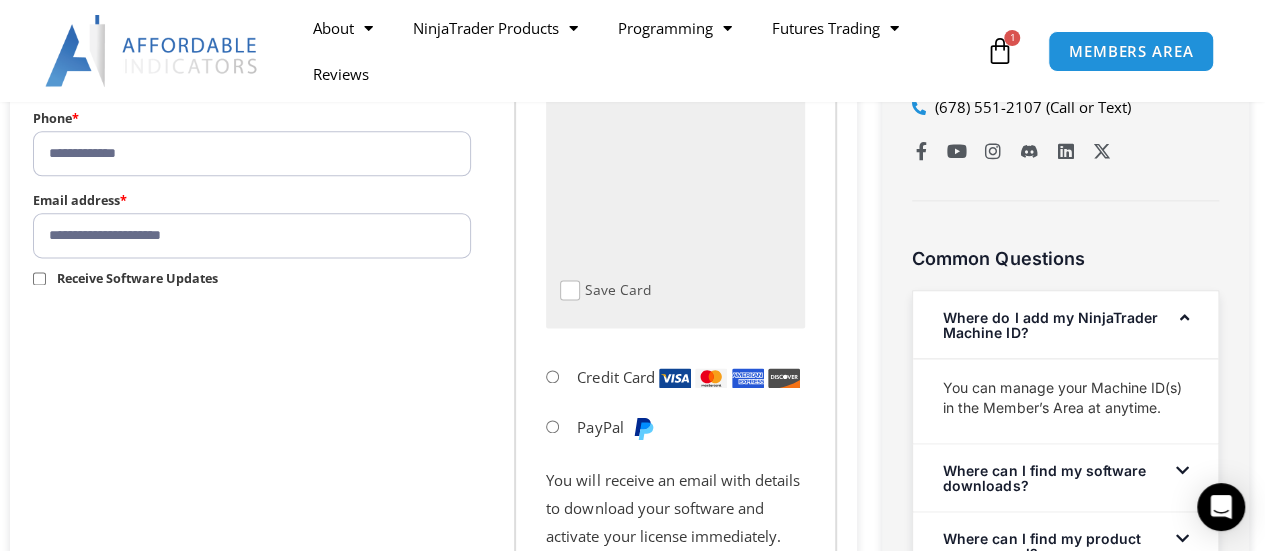 scroll, scrollTop: 1200, scrollLeft: 0, axis: vertical 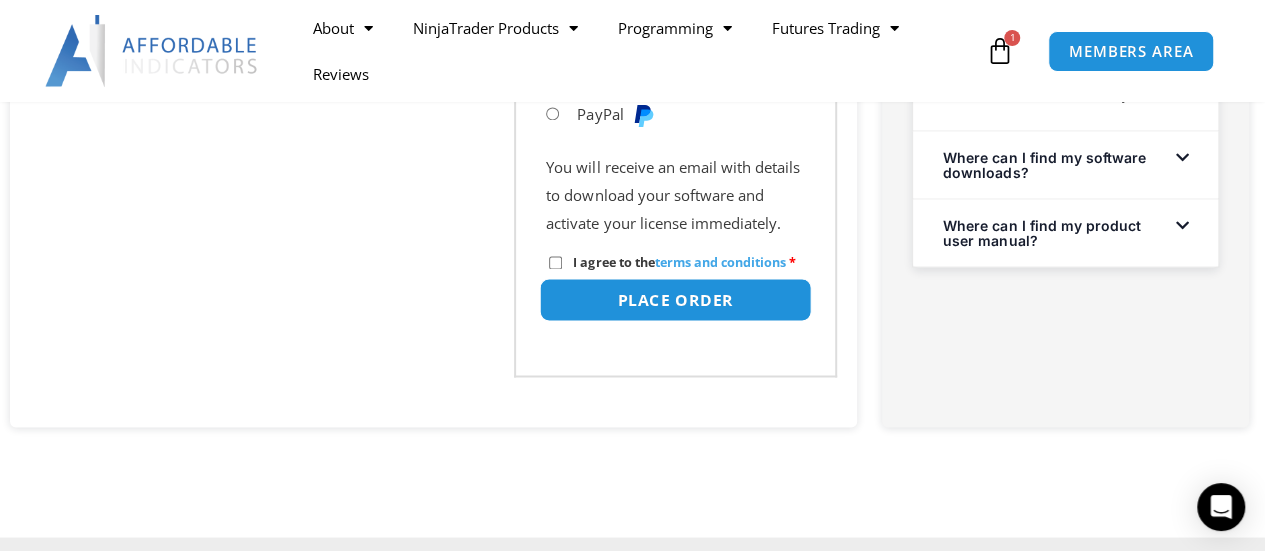 click on "Place order" at bounding box center [676, 299] 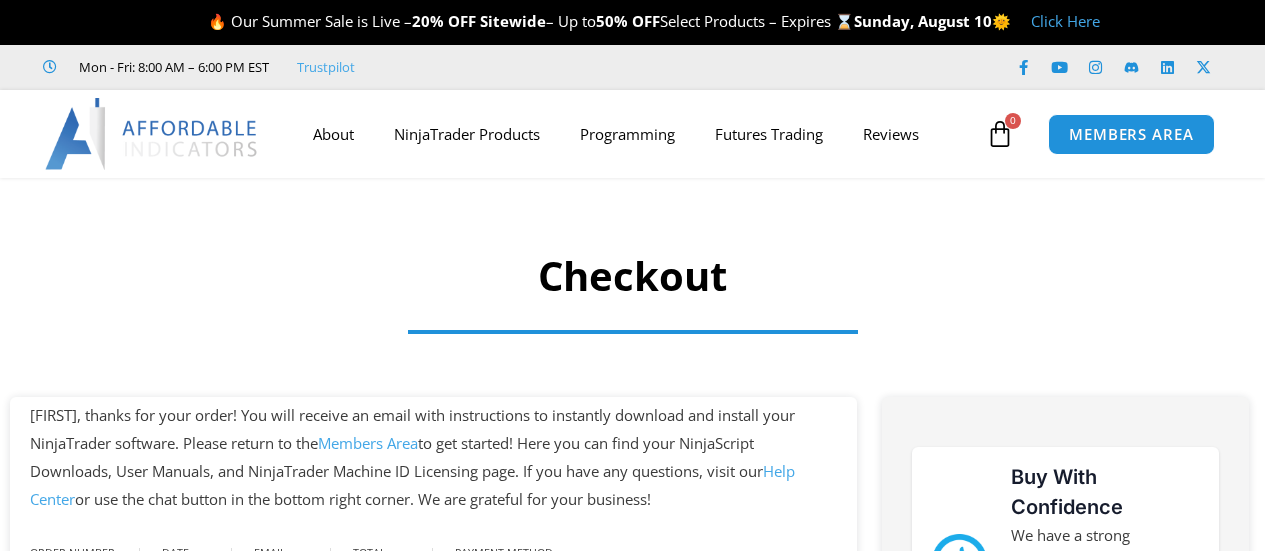 scroll, scrollTop: 0, scrollLeft: 0, axis: both 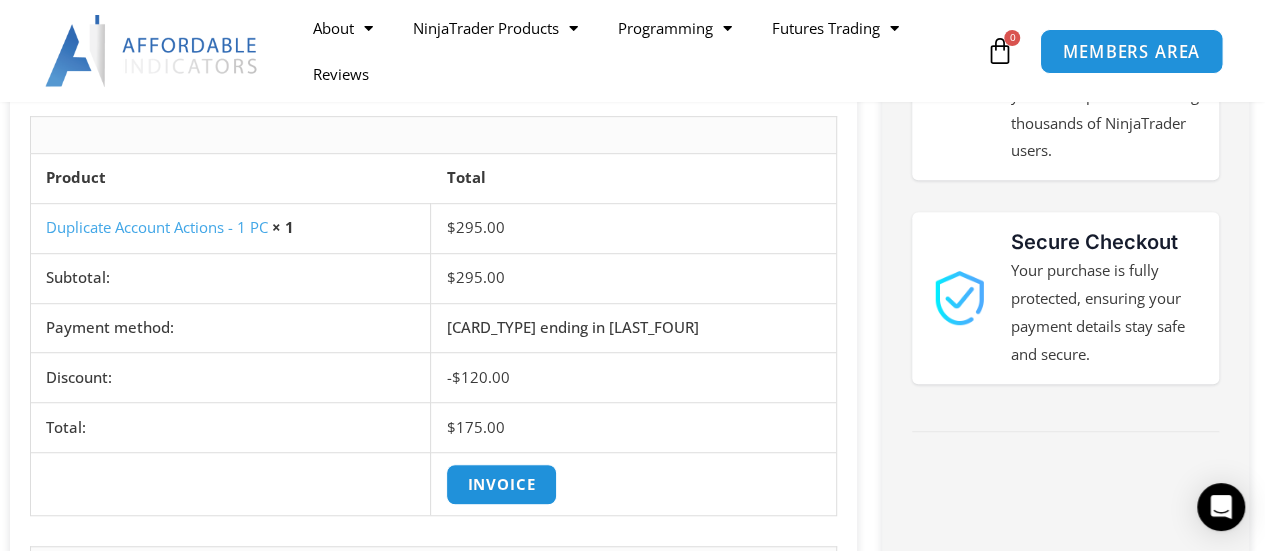 click on "MEMBERS AREA" at bounding box center [1130, 51] 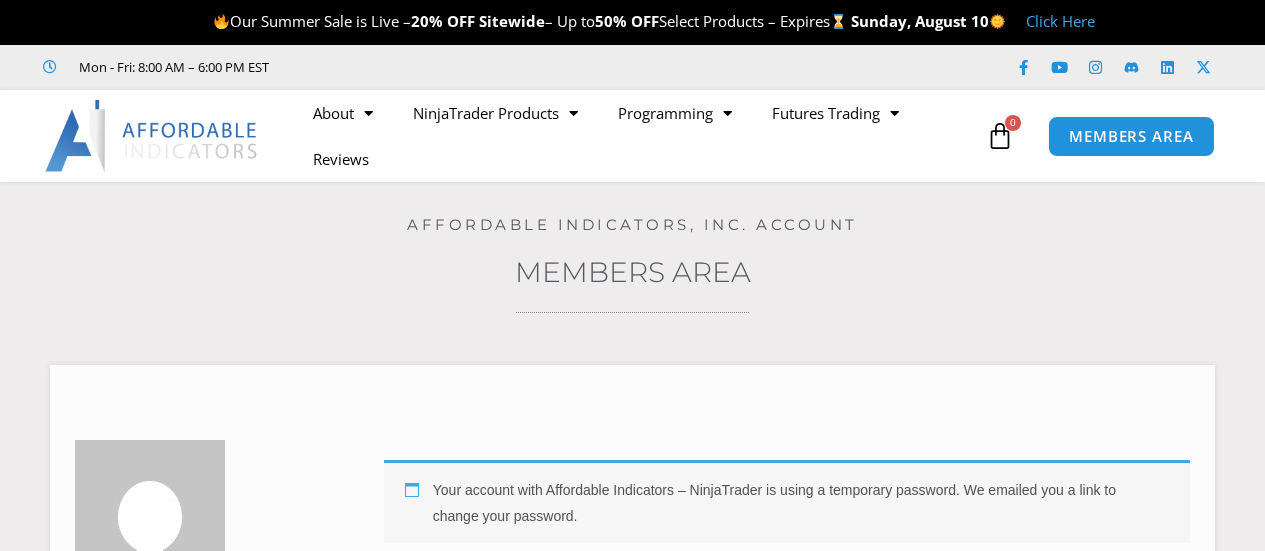 scroll, scrollTop: 0, scrollLeft: 0, axis: both 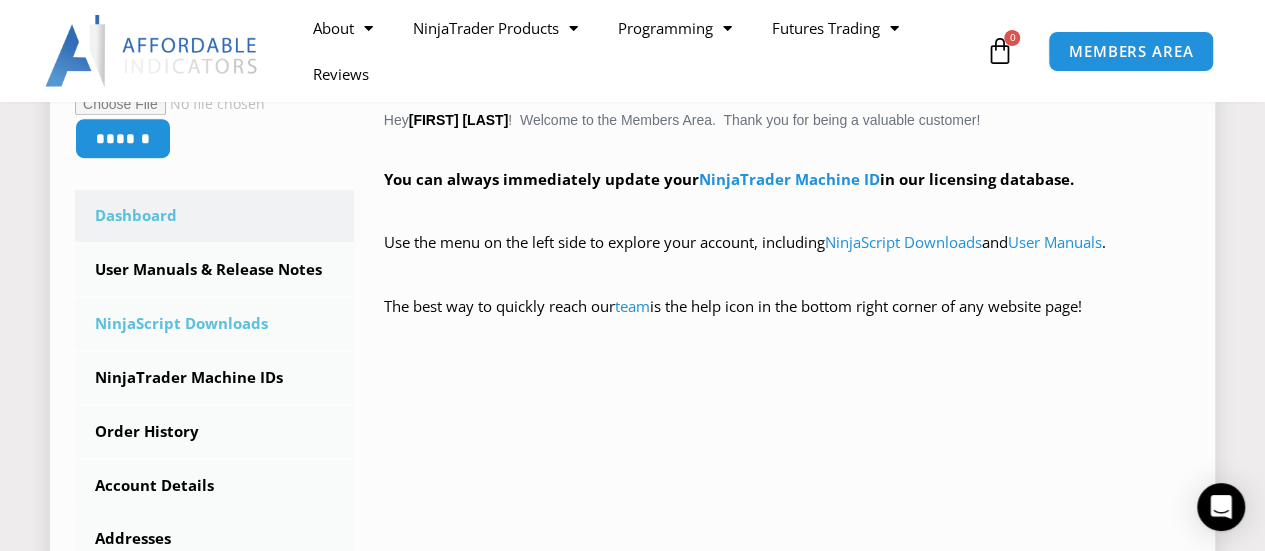 click on "NinjaScript Downloads" at bounding box center [214, 324] 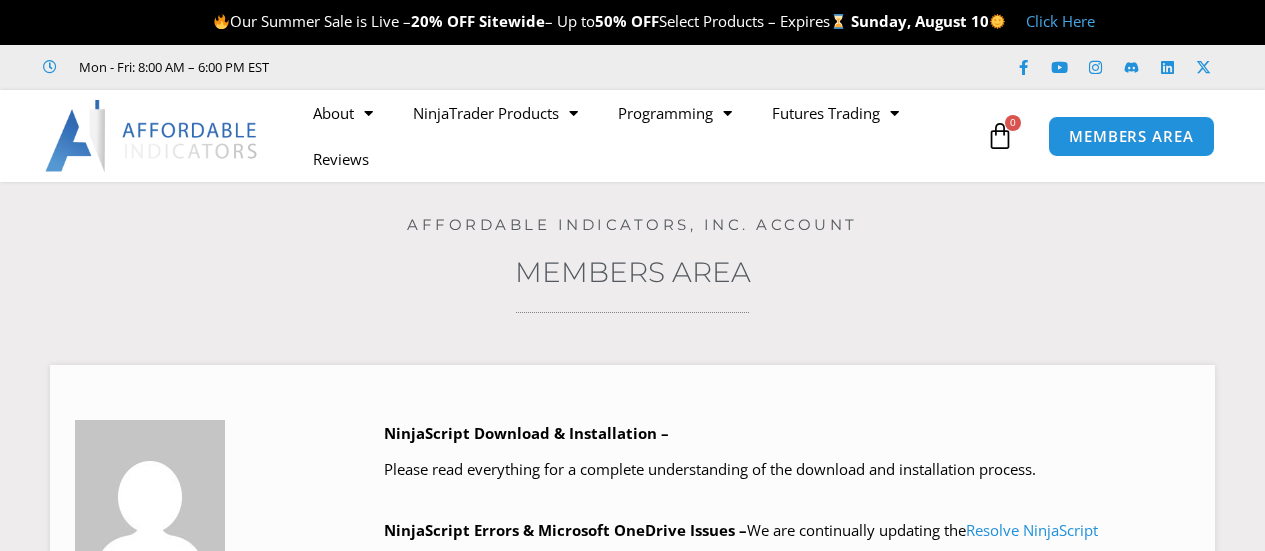 scroll, scrollTop: 0, scrollLeft: 0, axis: both 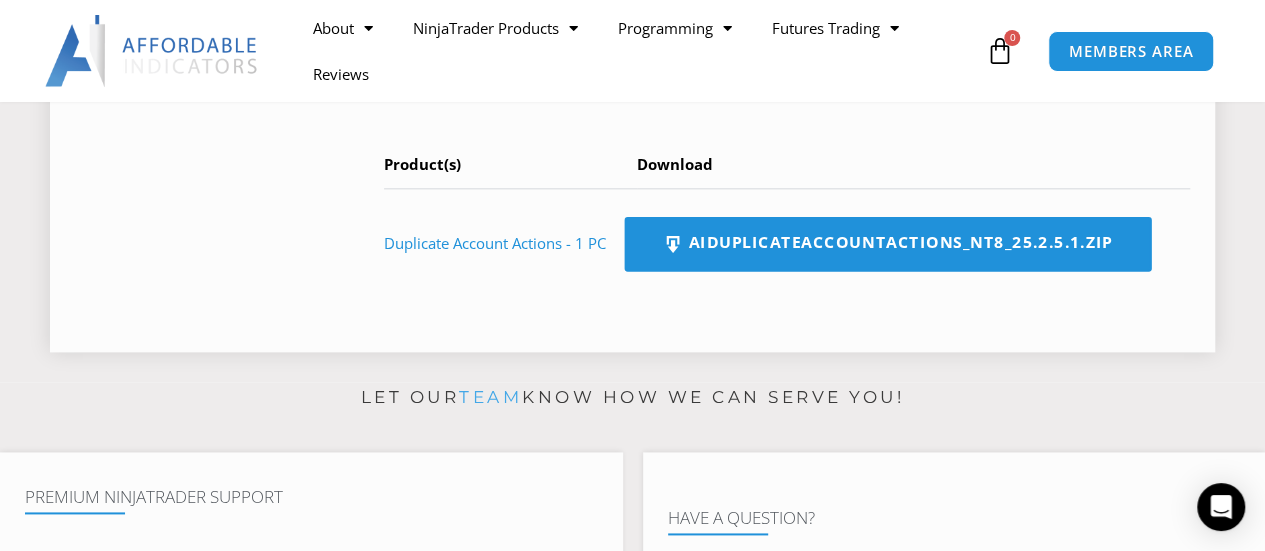 click on "AIDuplicateAccountActions_NT8_25.2.5.1.zip" at bounding box center (888, 244) 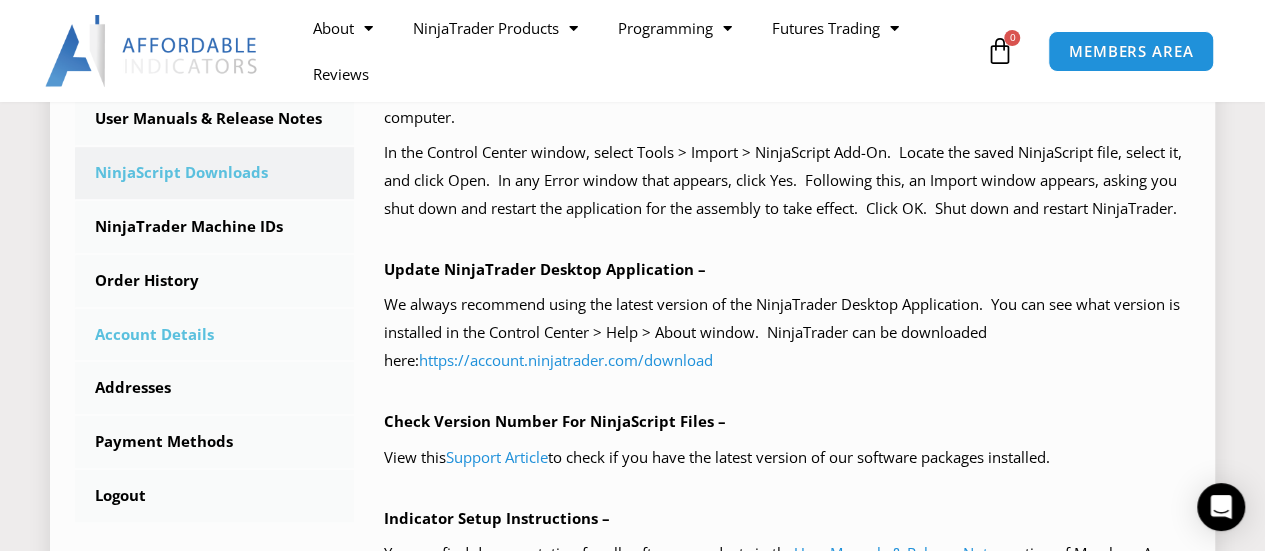 scroll, scrollTop: 600, scrollLeft: 0, axis: vertical 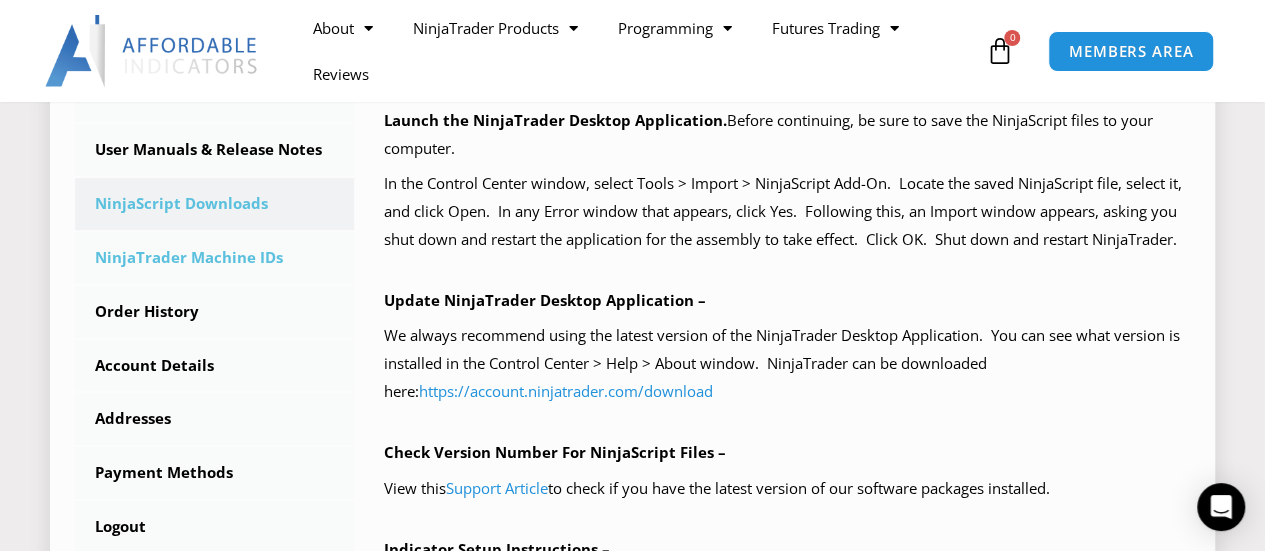 click on "NinjaTrader Machine IDs" at bounding box center (214, 258) 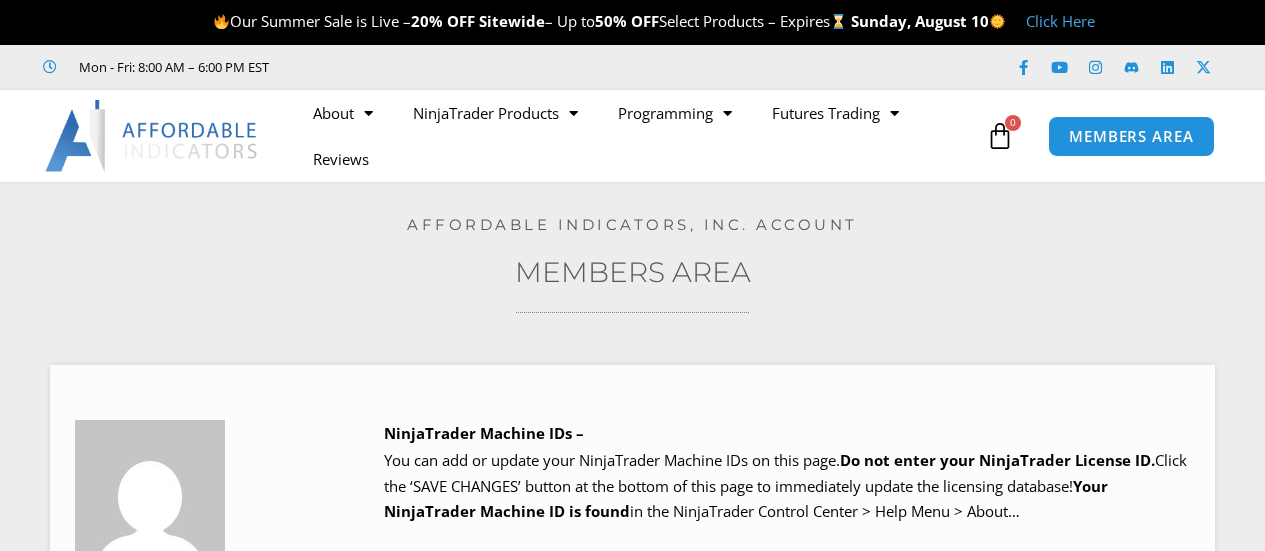 scroll, scrollTop: 0, scrollLeft: 0, axis: both 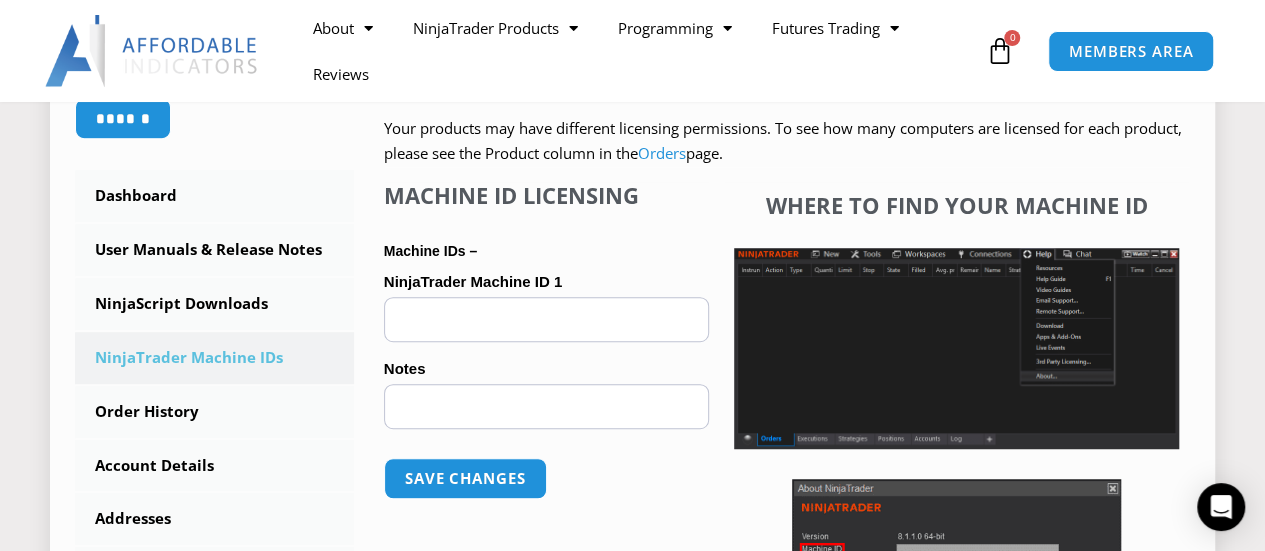 click on "NinjaTrader Machine ID 1  (optional)" at bounding box center (546, 319) 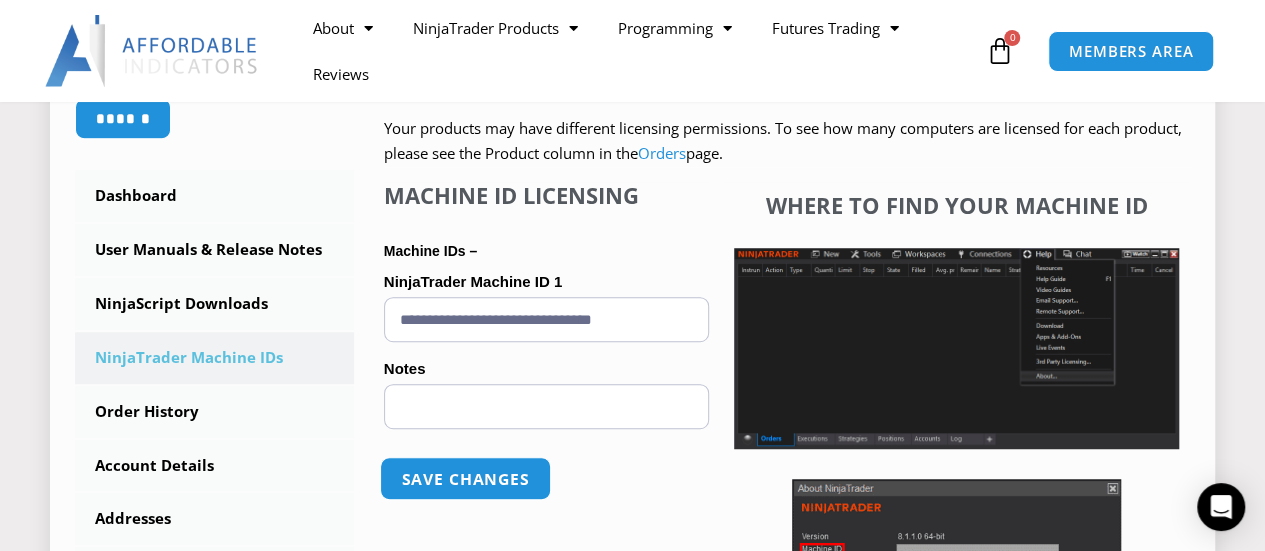 type on "**********" 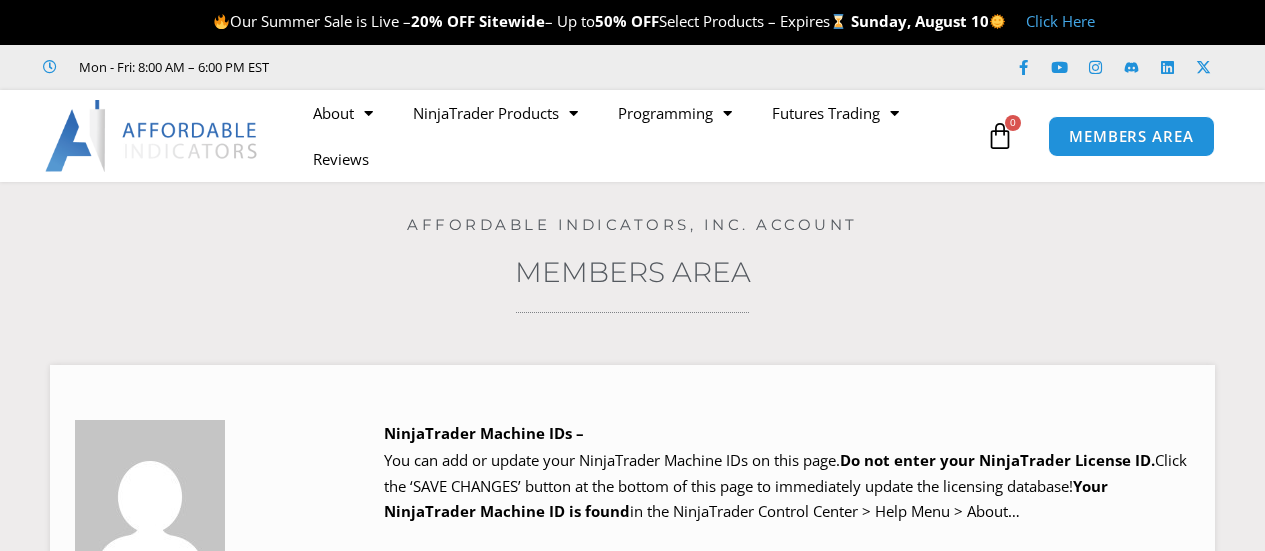 scroll, scrollTop: 0, scrollLeft: 0, axis: both 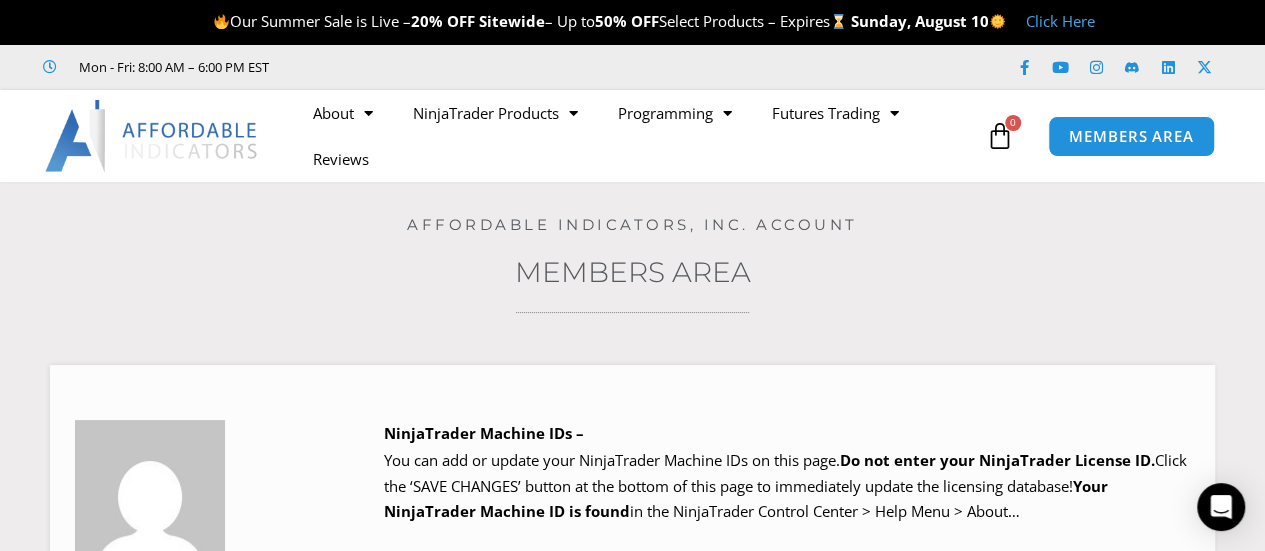 click on "Members Area" at bounding box center [632, 272] 